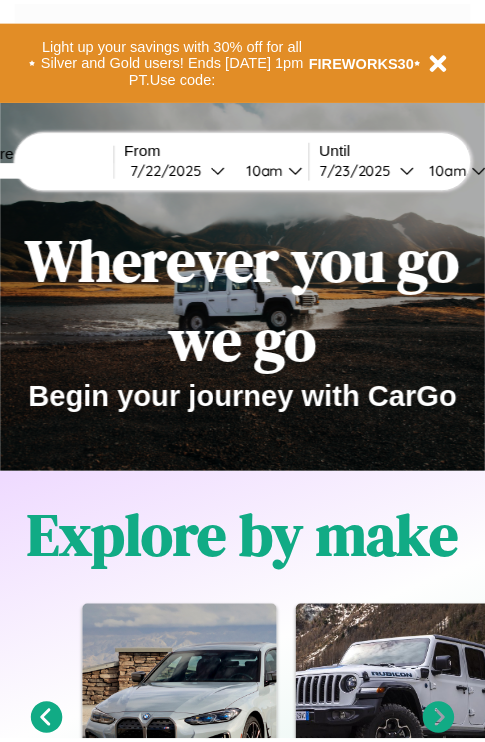 scroll, scrollTop: 0, scrollLeft: 0, axis: both 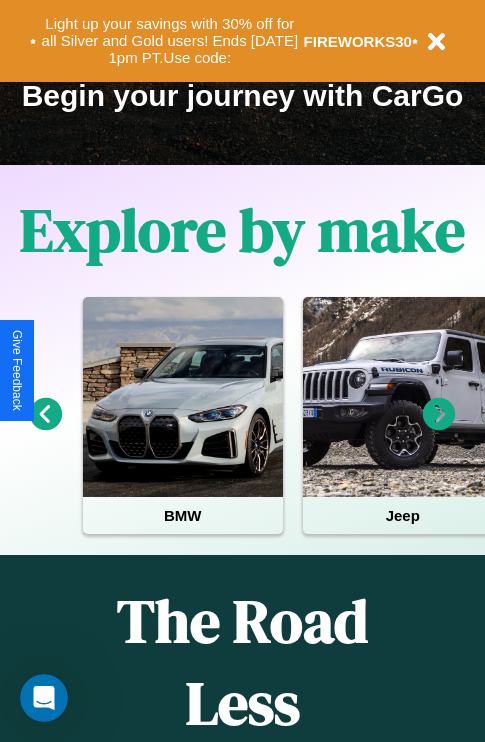 click 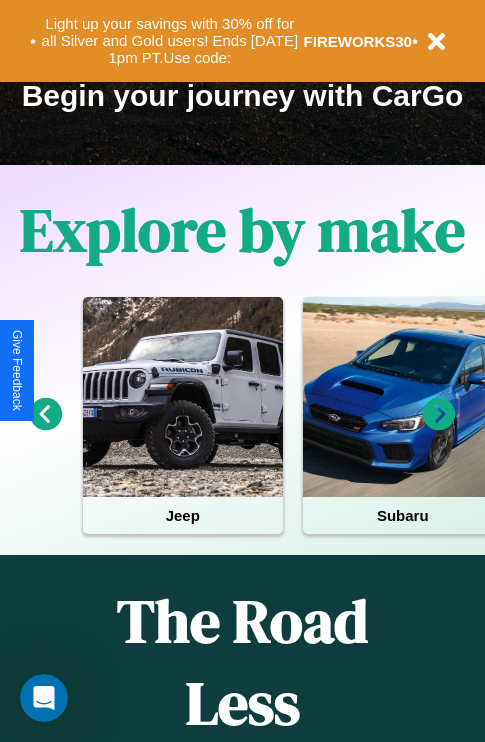 click 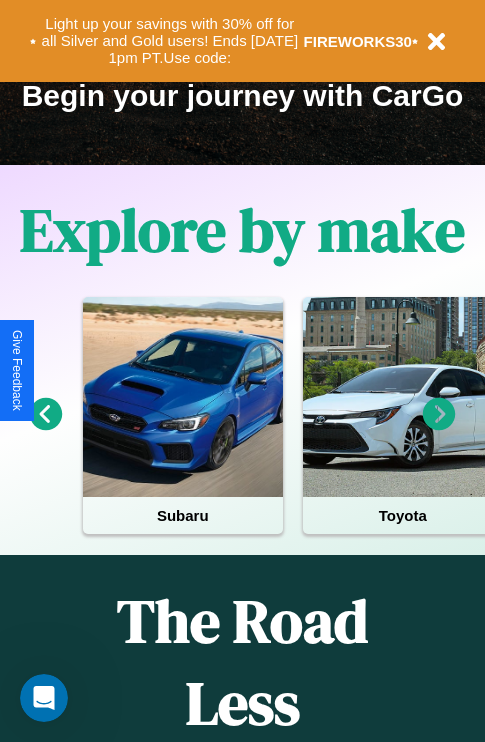 click 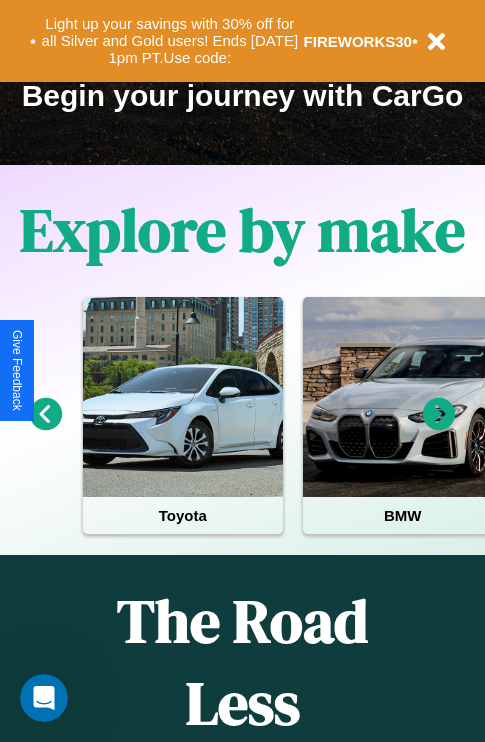 click 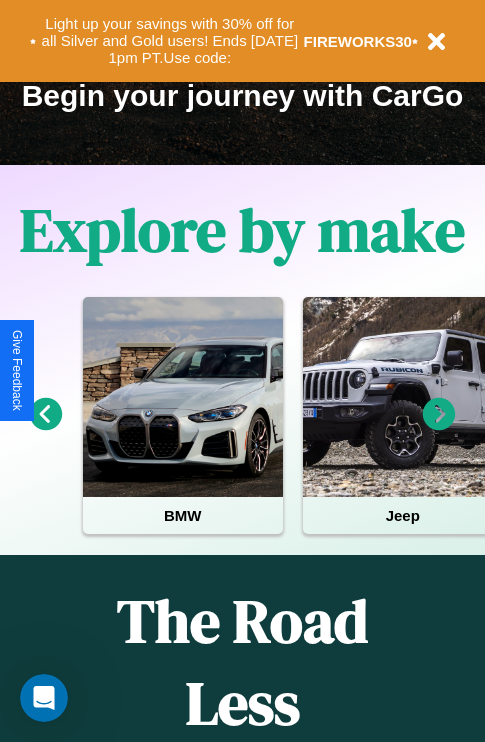 click 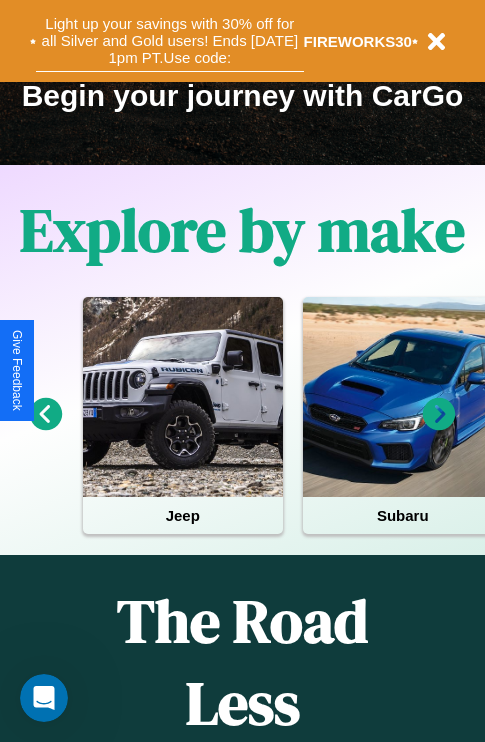 click on "Light up your savings with 30% off for all Silver and Gold users! Ends [DATE] 1pm PT.  Use code:" at bounding box center (170, 41) 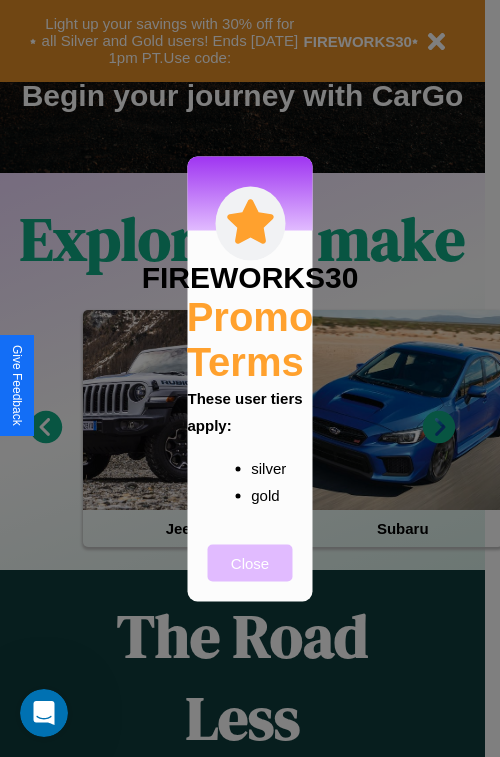 click on "Close" at bounding box center [250, 562] 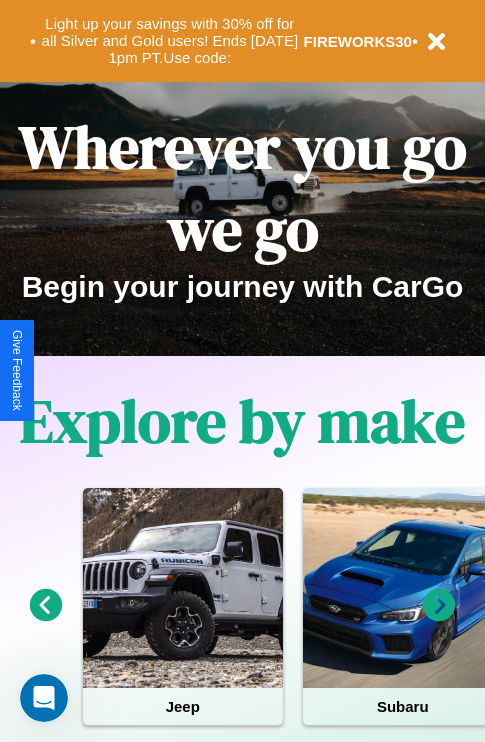 scroll, scrollTop: 0, scrollLeft: 0, axis: both 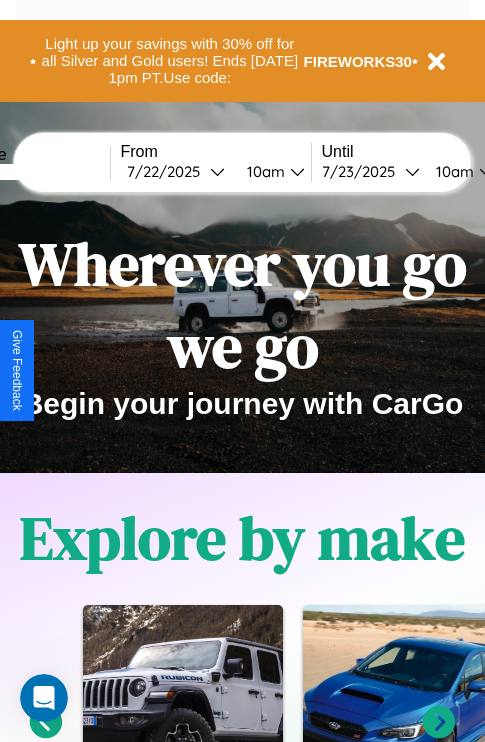 click at bounding box center [35, 172] 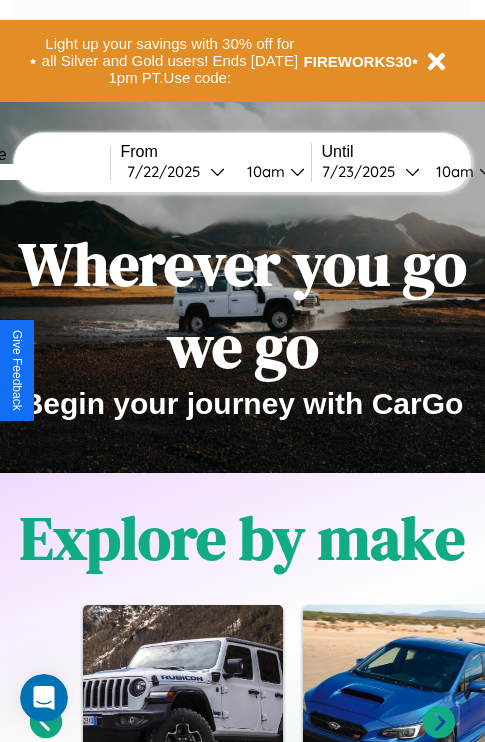 type on "******" 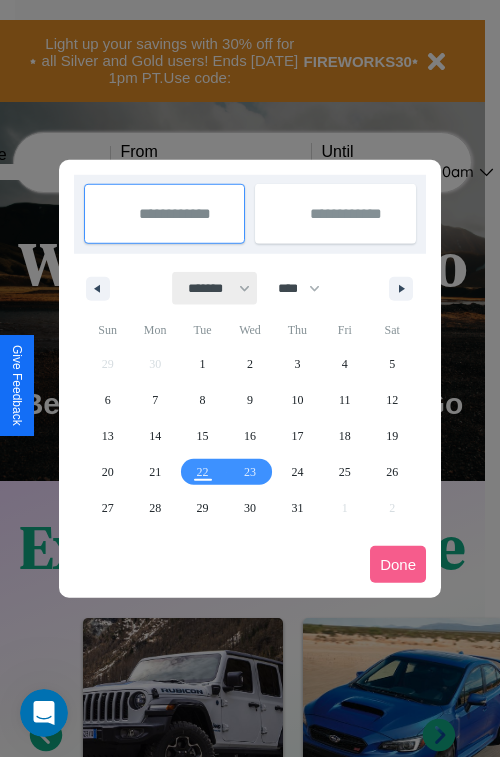 click on "******* ******** ***** ***** *** **** **** ****** ********* ******* ******** ********" at bounding box center (215, 288) 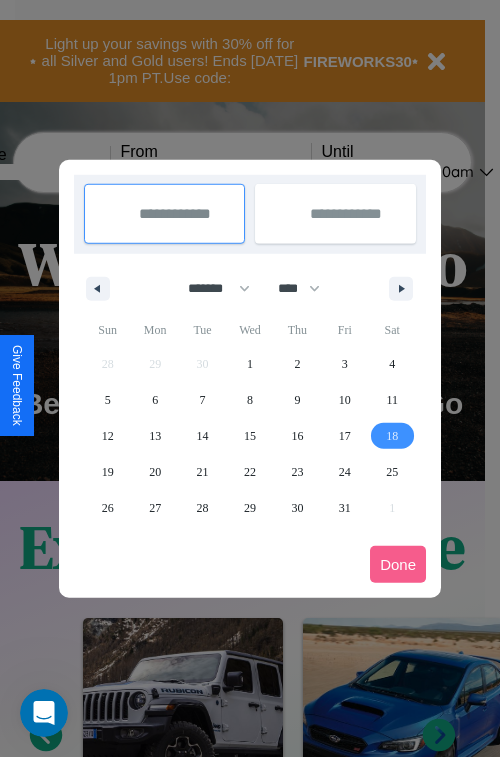 click on "18" at bounding box center (392, 436) 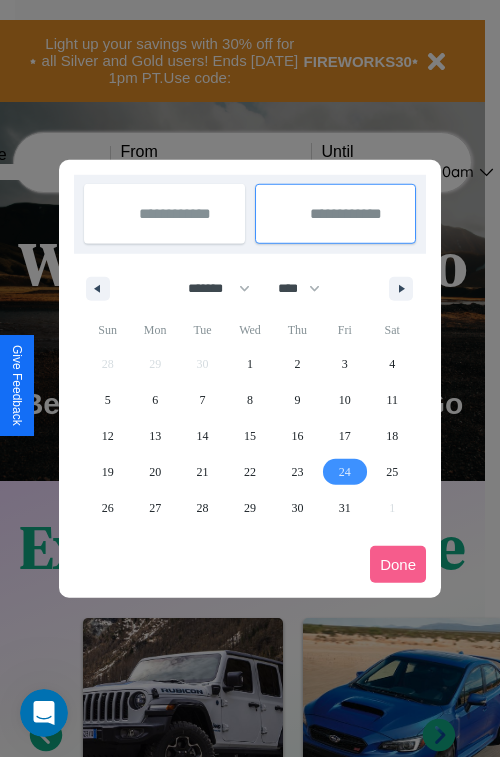 click on "24" at bounding box center (345, 472) 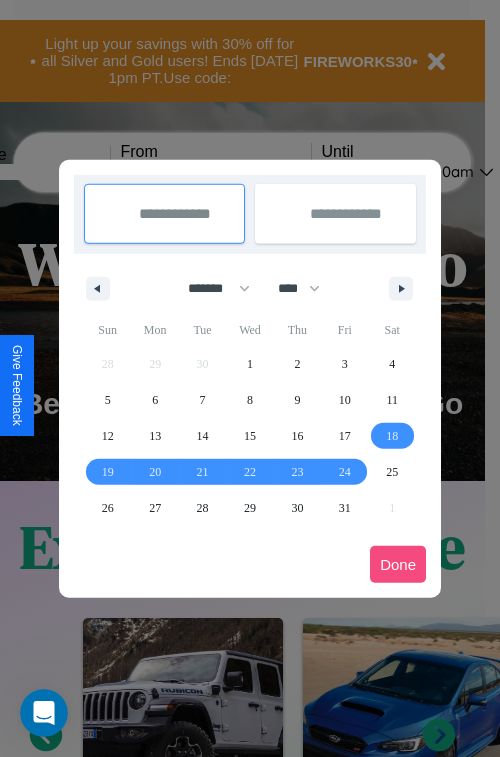 click on "Done" at bounding box center [398, 564] 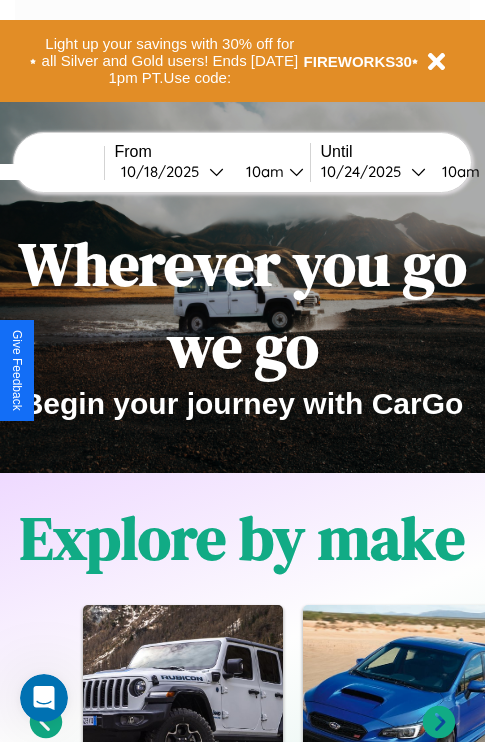 click on "10am" at bounding box center (262, 171) 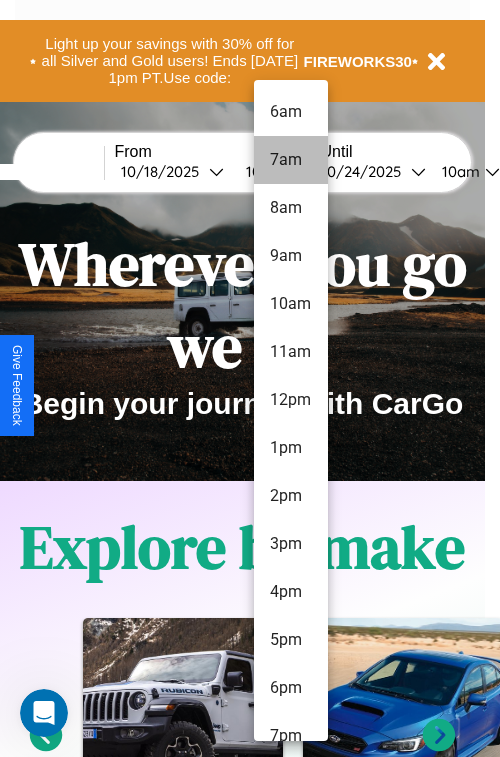 click on "7am" at bounding box center (291, 160) 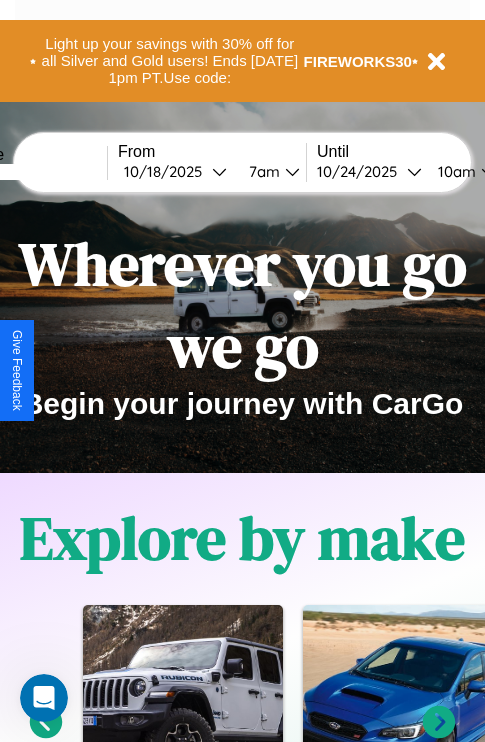 click on "10am" at bounding box center [454, 171] 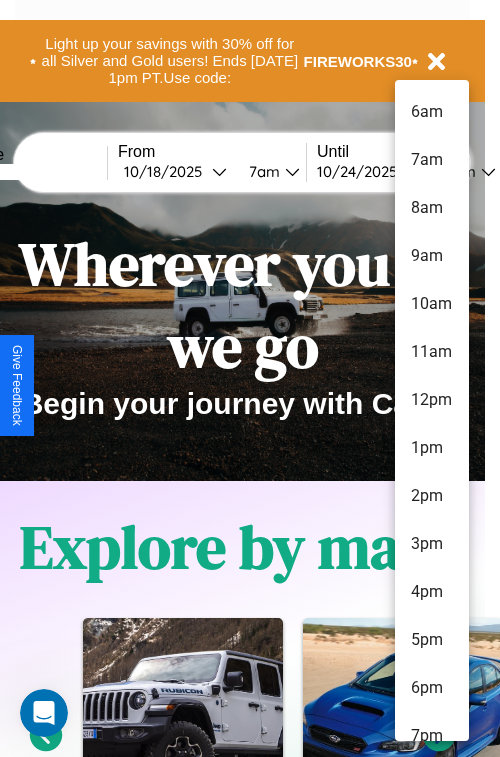 click on "3pm" at bounding box center (432, 544) 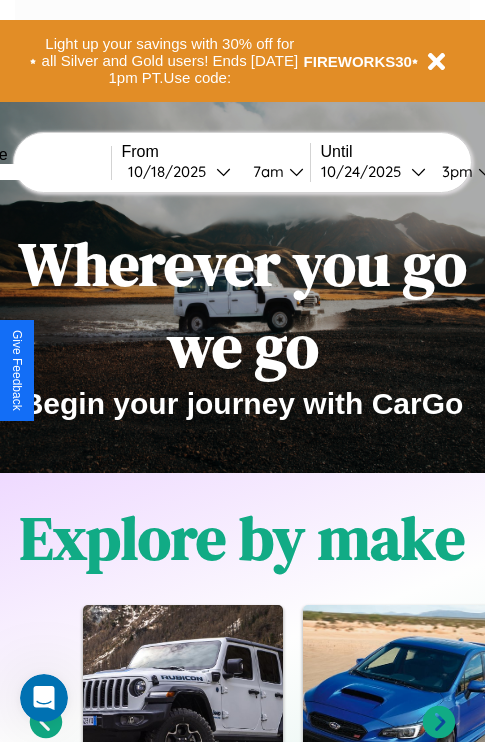 scroll, scrollTop: 0, scrollLeft: 75, axis: horizontal 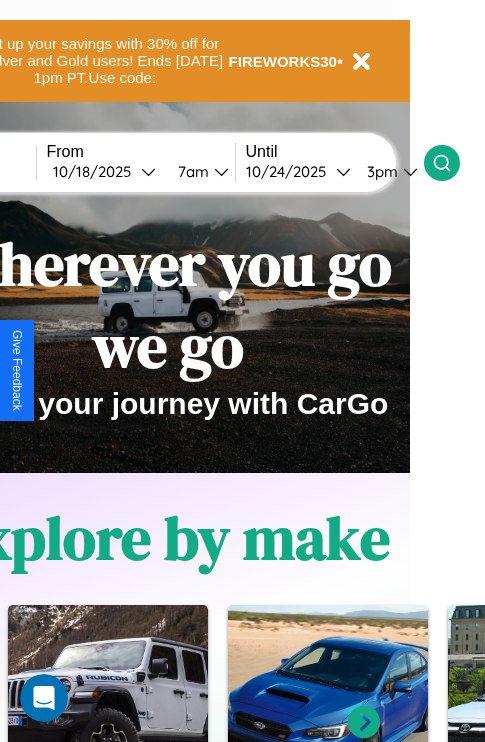 click 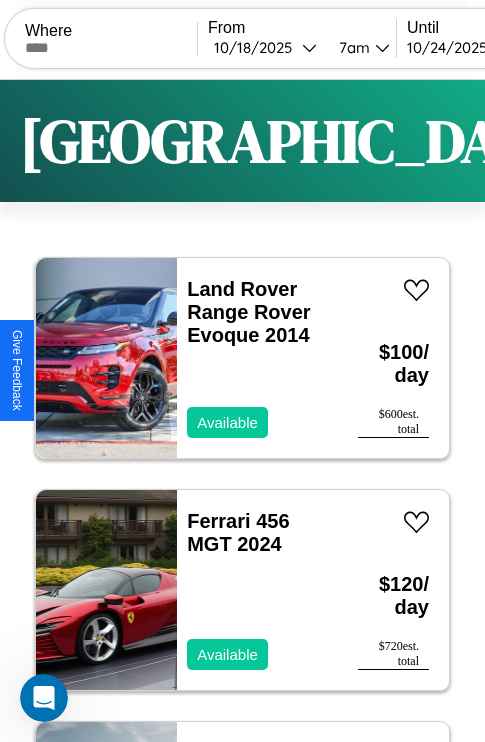 scroll, scrollTop: 95, scrollLeft: 0, axis: vertical 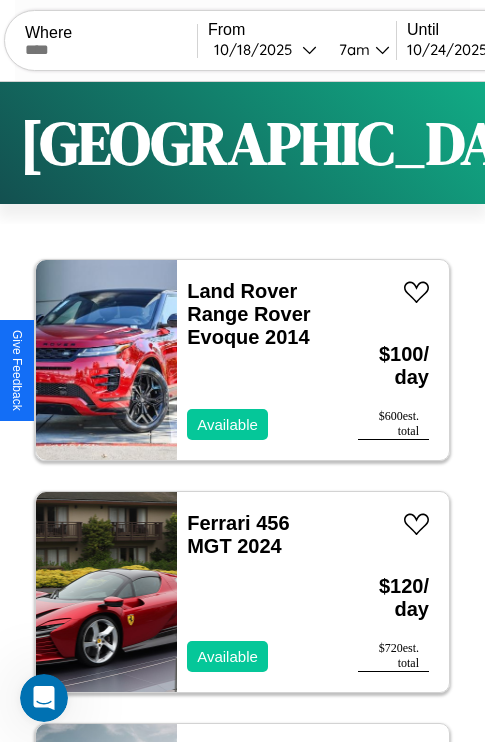 click on "Filters" at bounding box center [640, 143] 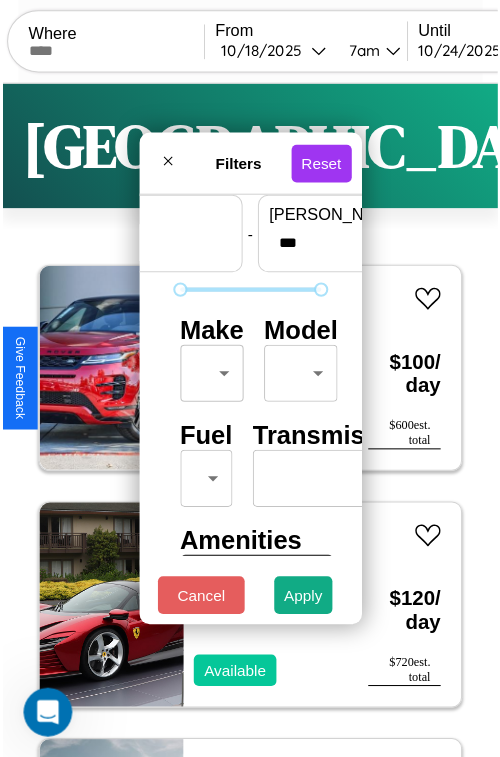 scroll, scrollTop: 59, scrollLeft: 0, axis: vertical 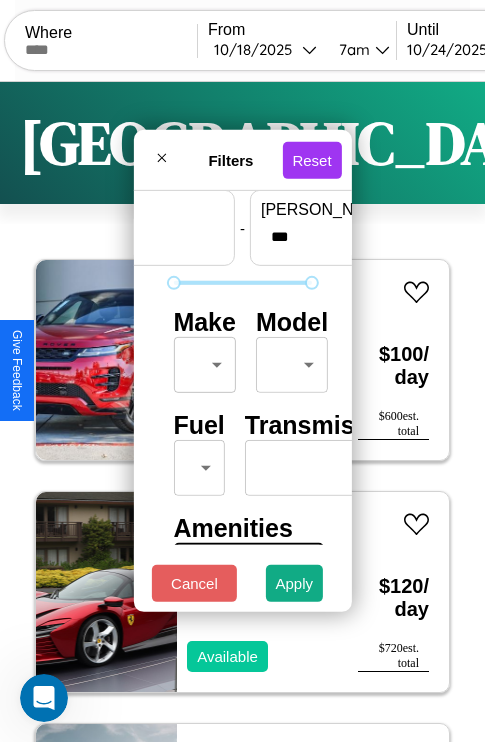 click on "CarGo Where From [DATE] 7am Until [DATE] 3pm Become a Host Login Sign Up Dallas Filters 136  cars in this area These cars can be picked up in this city. Land Rover   Range Rover Evoque   2014 Available $ 100  / day $ 600  est. total Ferrari   456 MGT   2024 Available $ 120  / day $ 720  est. total Ford   AT9522   2023 Available $ 160  / day $ 960  est. total Toyota   Supra   2024 Available $ 90  / day $ 540  est. total Chrysler   Grand Voyager   2014 Available $ 200  / day $ 1200  est. total Maserati   Grancabrio   2016 Available $ 60  / day $ 360  est. total Infiniti   G35   2023 Unavailable $ 80  / day $ 480  est. total Toyota   Celica   2019 Available $ 140  / day $ 840  est. total Mercedes   420   2016 Available $ 160  / day $ 960  est. total Toyota   Tundra   2024 Available $ 70  / day $ 420  est. total BMW   L7   2022 Available $ 190  / day $ 1140  est. total GMC   D7   2017 Available $ 80  / day $ 480  est. total Subaru   BRZ   2021 Unavailable $ 70  / day $ 420  est. total Infiniti" at bounding box center (242, 412) 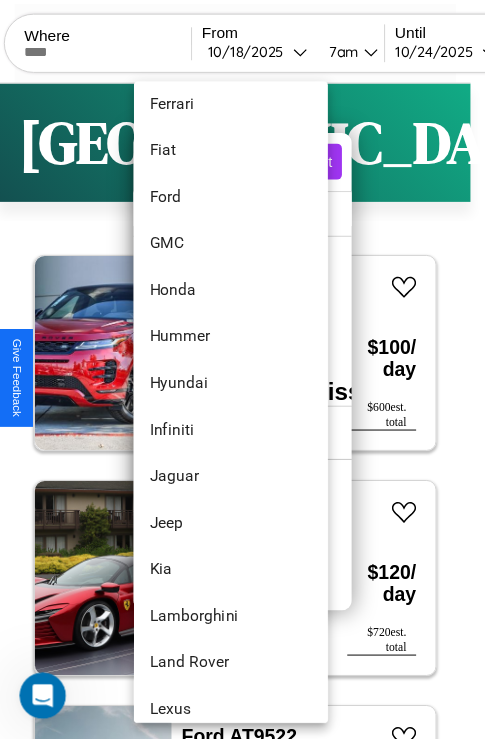 scroll, scrollTop: 614, scrollLeft: 0, axis: vertical 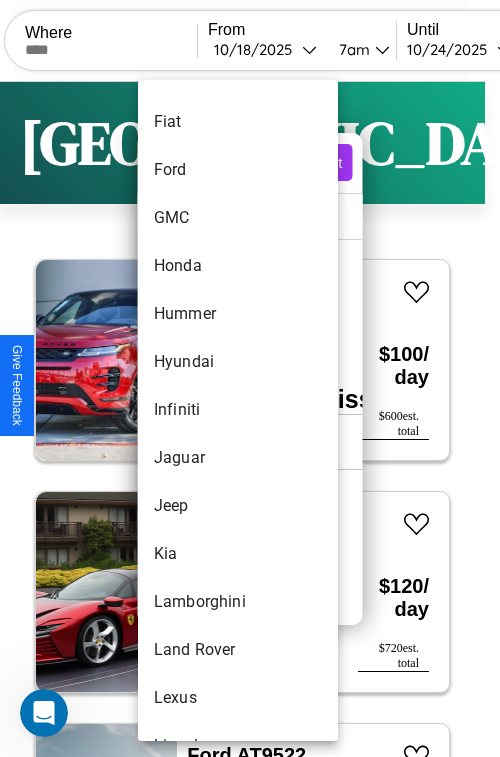 click on "Infiniti" at bounding box center [238, 410] 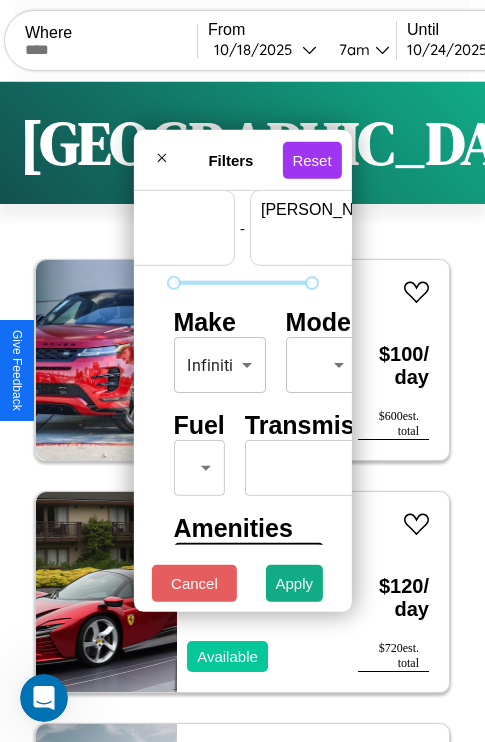 scroll, scrollTop: 59, scrollLeft: 124, axis: both 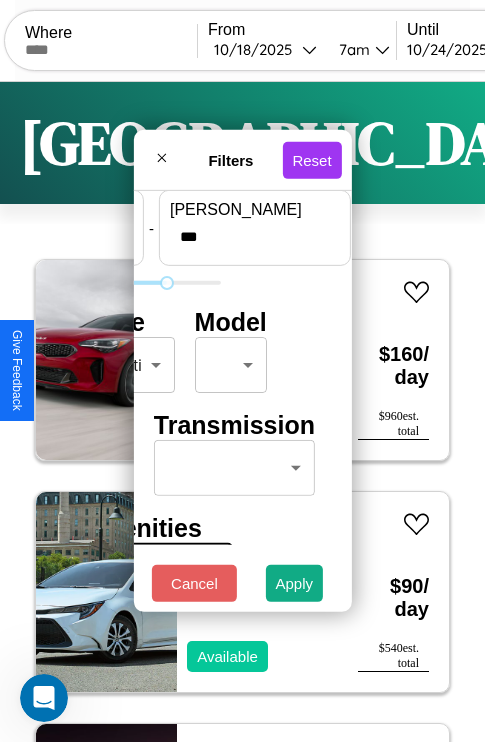 type on "***" 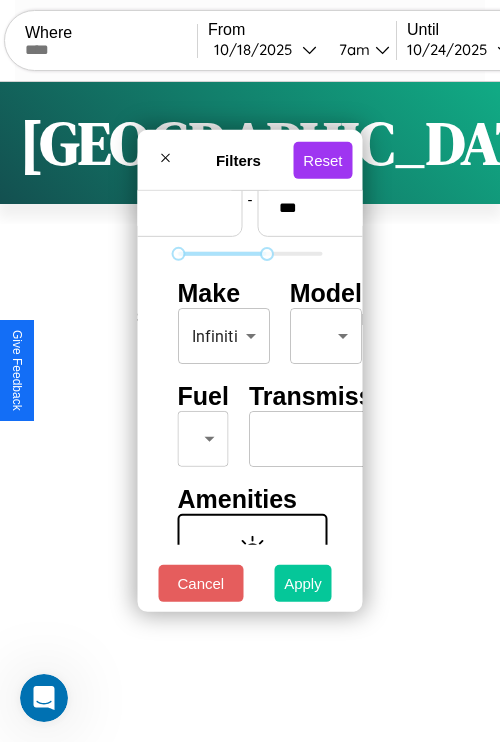 type on "*" 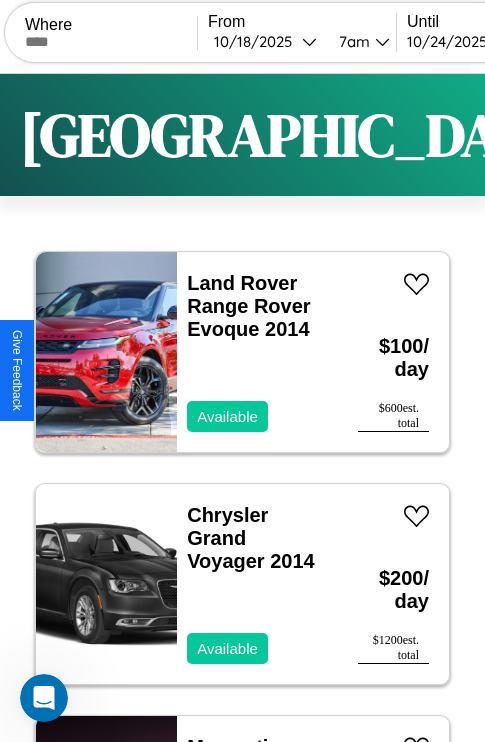 scroll, scrollTop: 66, scrollLeft: 0, axis: vertical 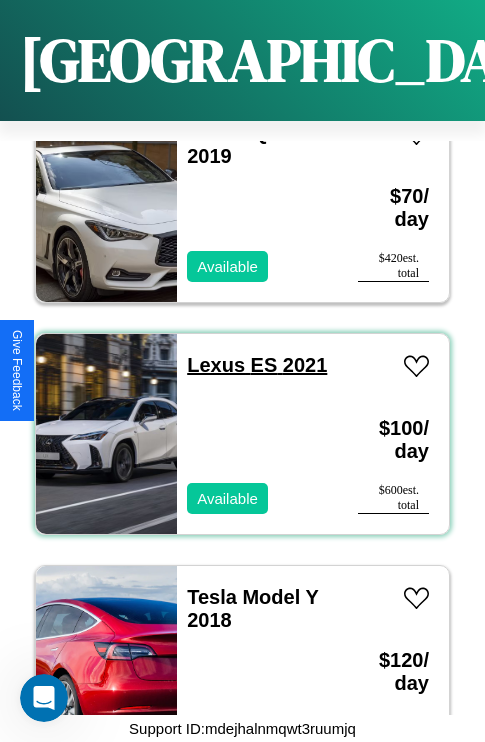 click on "Lexus   ES   2021" at bounding box center (257, 365) 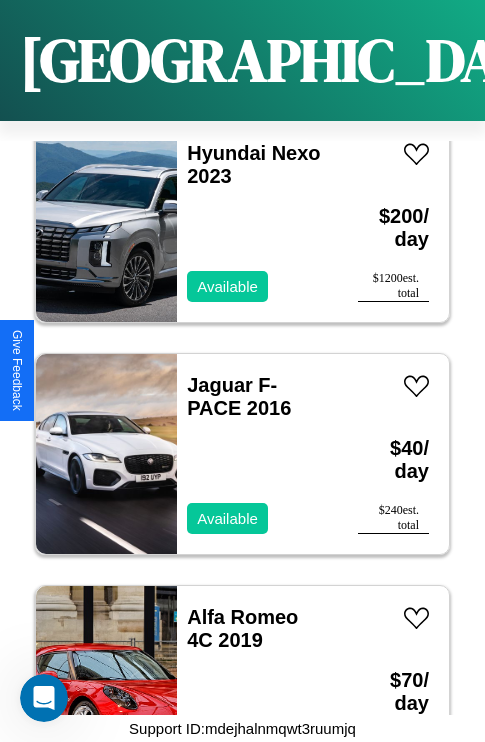 scroll, scrollTop: 21419, scrollLeft: 0, axis: vertical 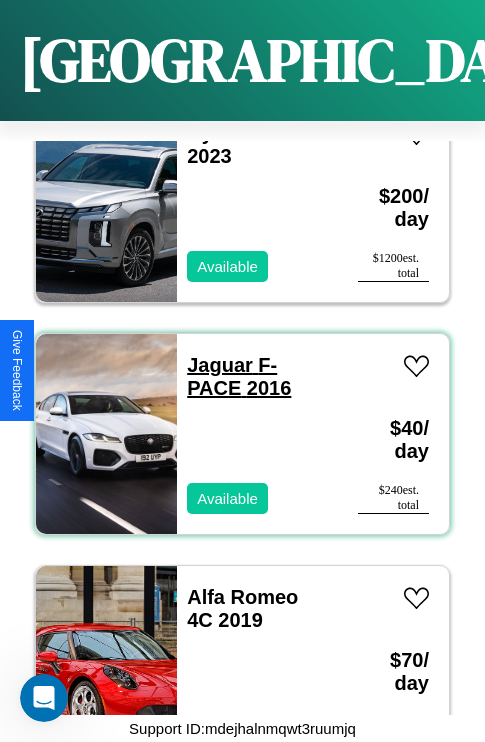click on "Jaguar   F-PACE   2016" at bounding box center (239, 376) 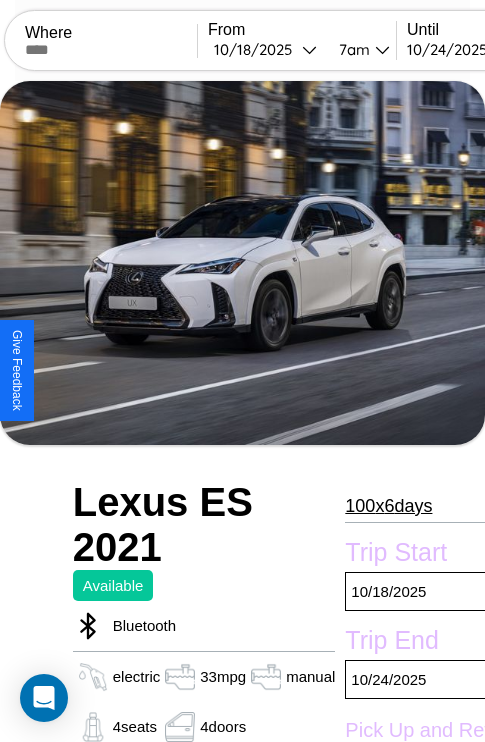 scroll, scrollTop: 154, scrollLeft: 0, axis: vertical 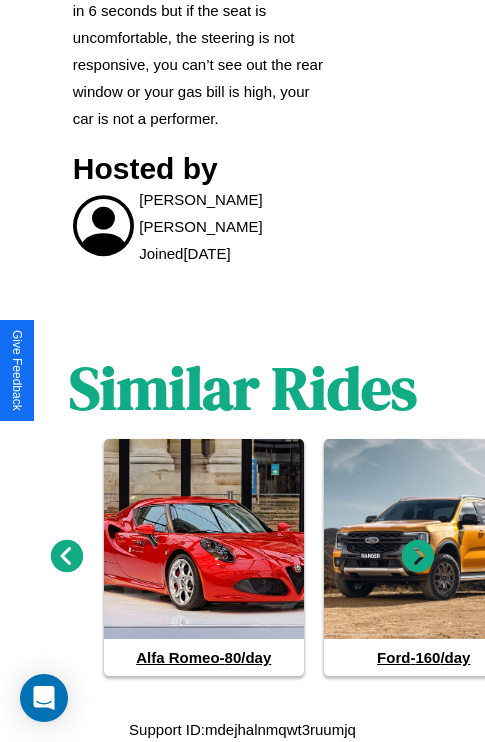 click 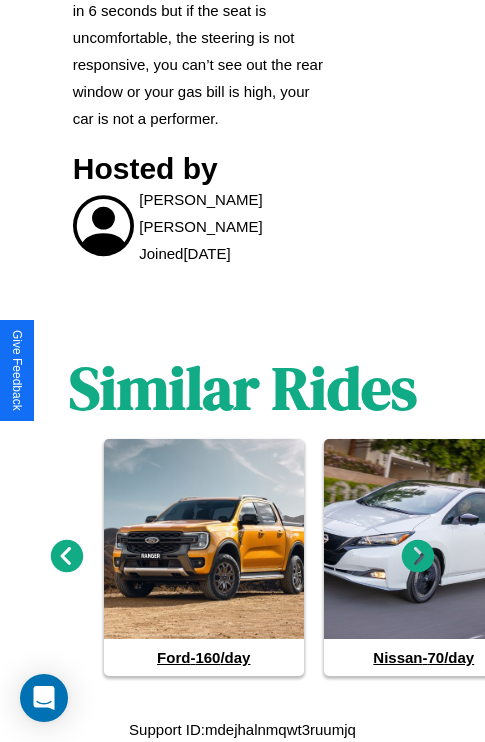 click 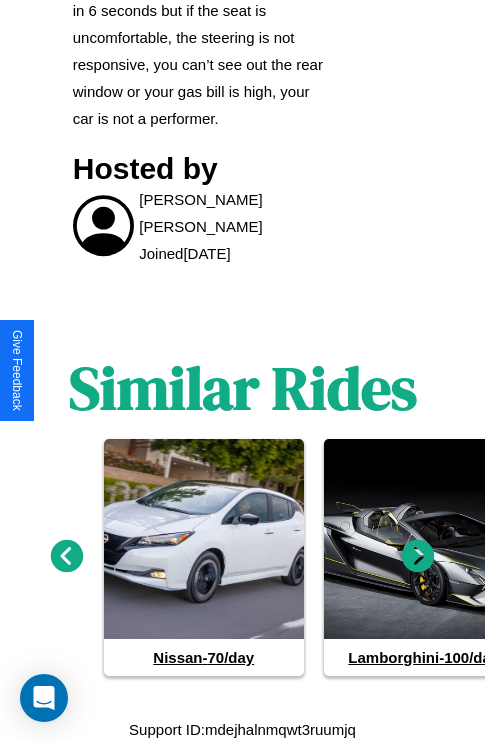 click 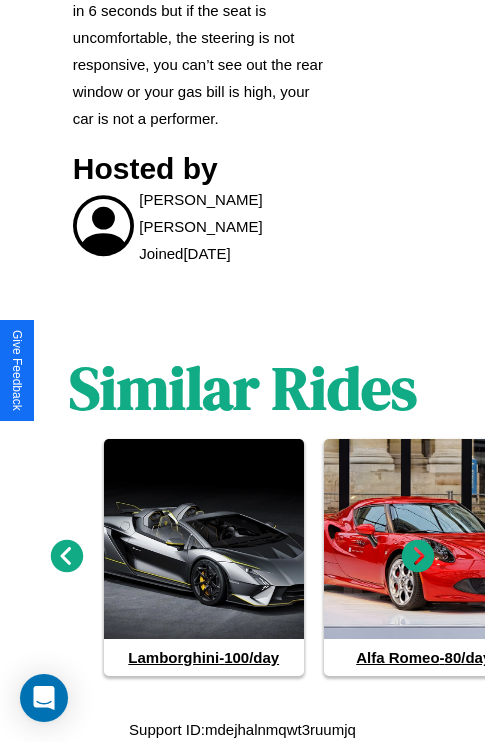 click 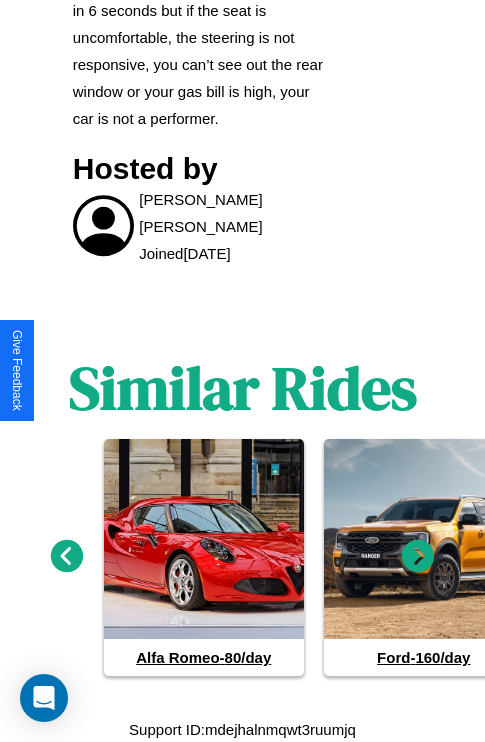 click 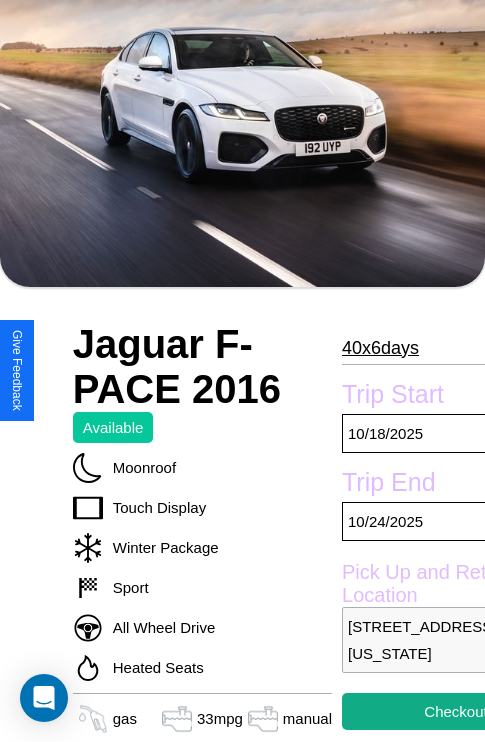scroll, scrollTop: 154, scrollLeft: 0, axis: vertical 